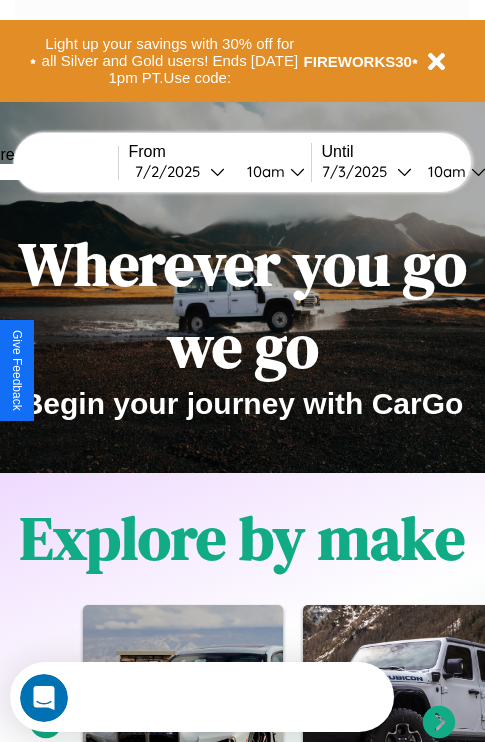 scroll, scrollTop: 0, scrollLeft: 0, axis: both 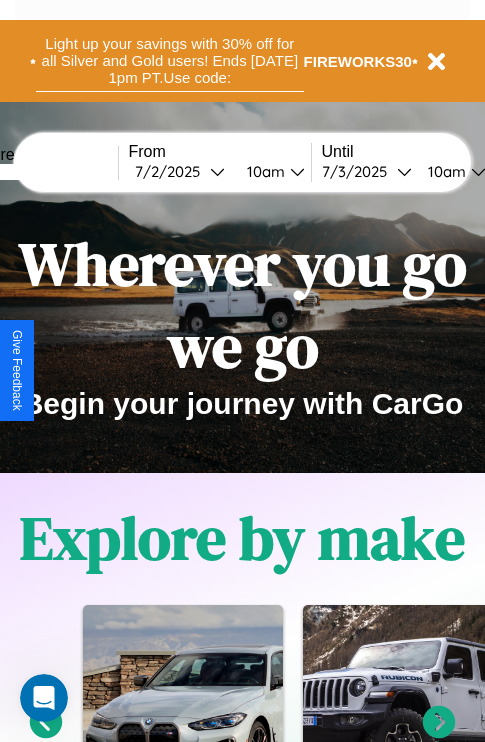 click on "Light up your savings with 30% off for all Silver and Gold users! Ends [DATE] 1pm PT.  Use code:" at bounding box center (170, 61) 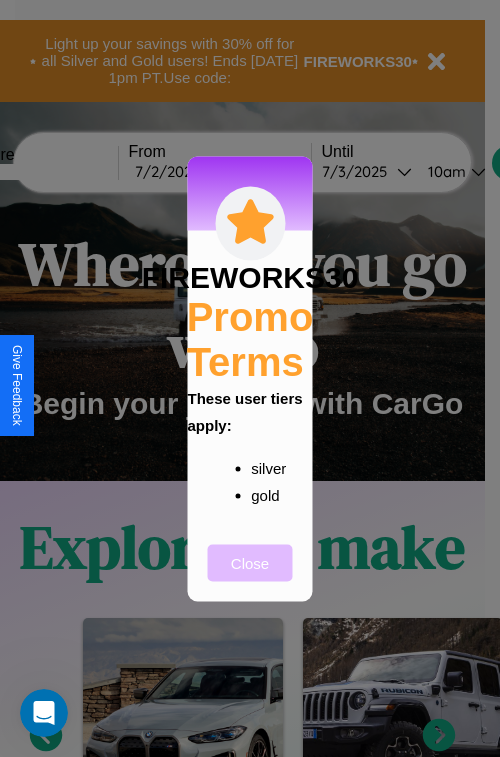 click on "Close" at bounding box center [250, 562] 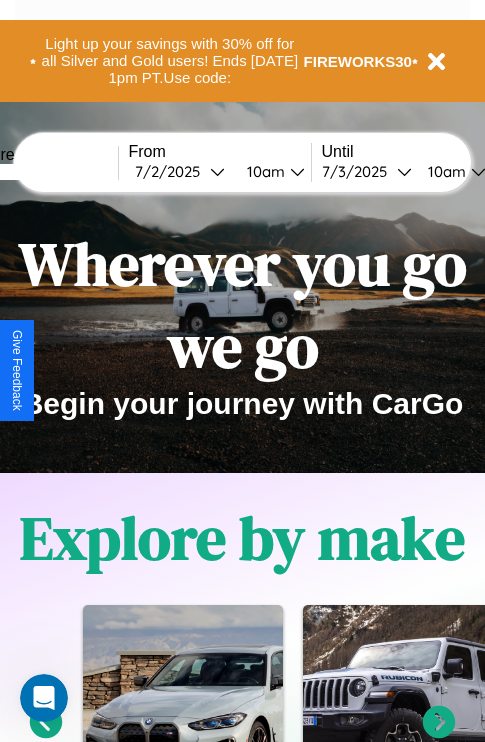 click at bounding box center (43, 172) 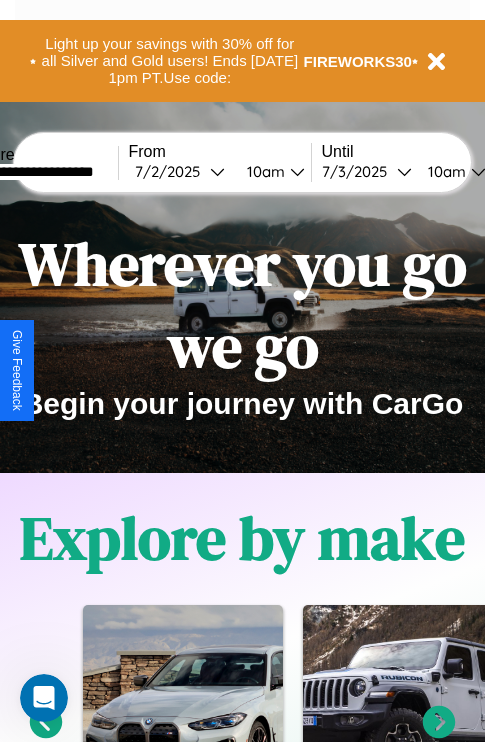 type on "**********" 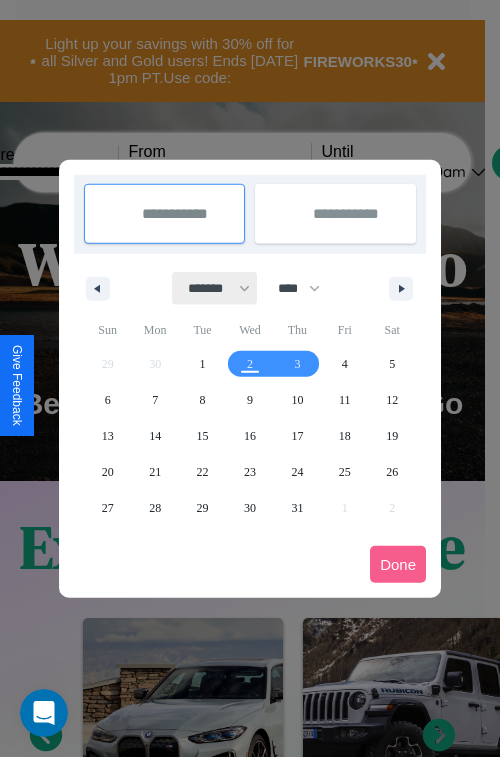 click on "******* ******** ***** ***** *** **** **** ****** ********* ******* ******** ********" at bounding box center [215, 288] 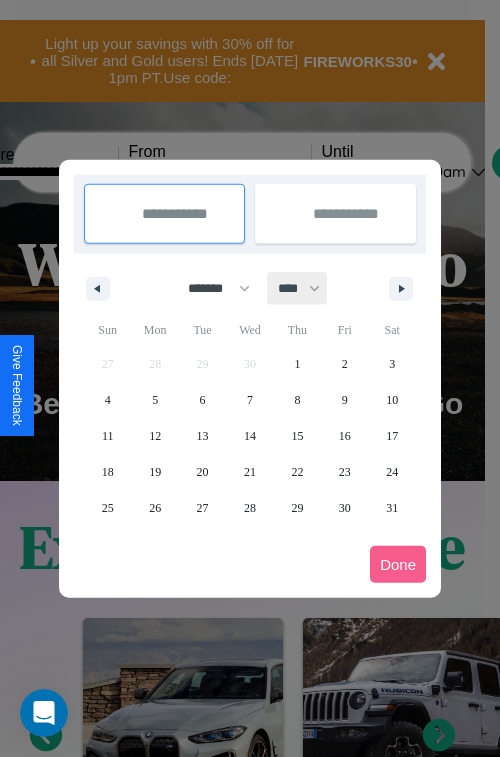 click on "**** **** **** **** **** **** **** **** **** **** **** **** **** **** **** **** **** **** **** **** **** **** **** **** **** **** **** **** **** **** **** **** **** **** **** **** **** **** **** **** **** **** **** **** **** **** **** **** **** **** **** **** **** **** **** **** **** **** **** **** **** **** **** **** **** **** **** **** **** **** **** **** **** **** **** **** **** **** **** **** **** **** **** **** **** **** **** **** **** **** **** **** **** **** **** **** **** **** **** **** **** **** **** **** **** **** **** **** **** **** **** **** **** **** **** **** **** **** **** **** ****" at bounding box center [298, 288] 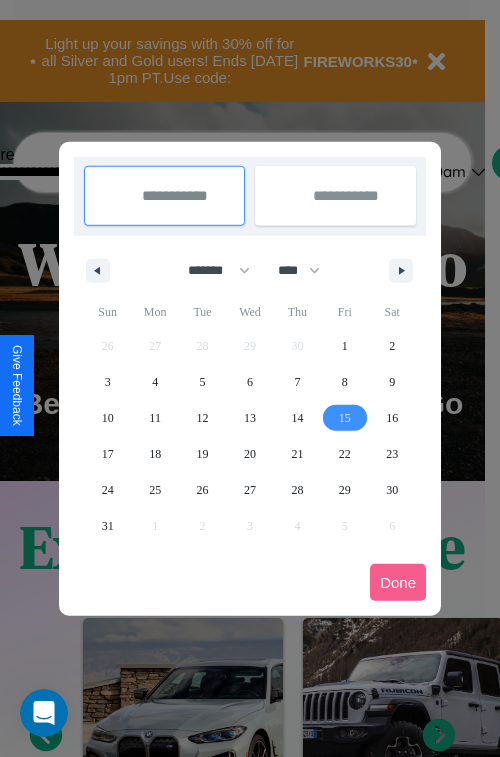 click on "15" at bounding box center [345, 418] 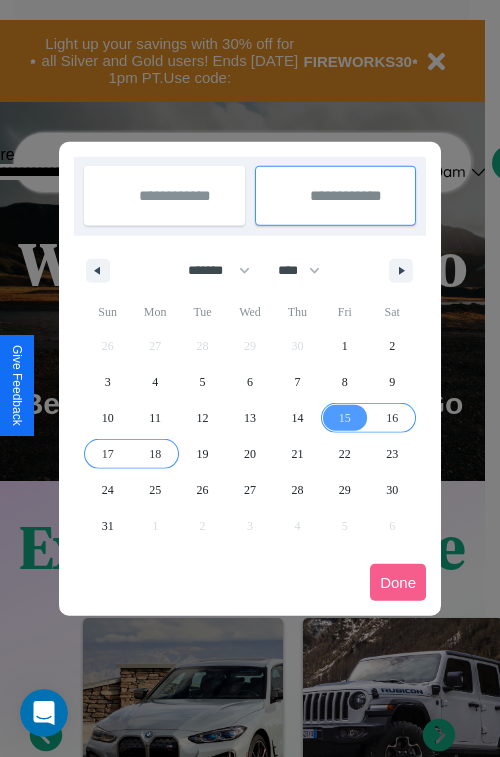 click on "18" at bounding box center (155, 454) 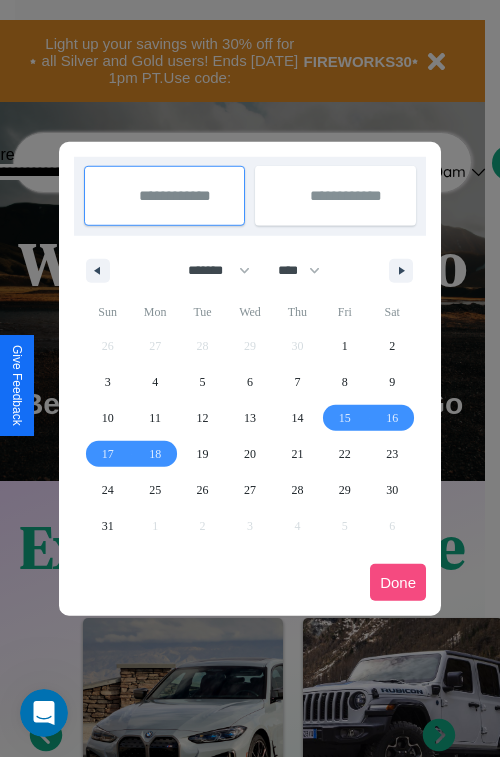 click on "Done" at bounding box center [398, 582] 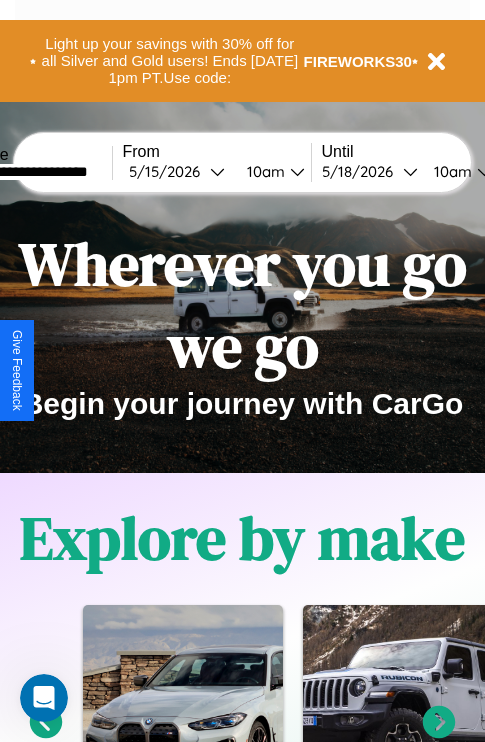 scroll, scrollTop: 0, scrollLeft: 74, axis: horizontal 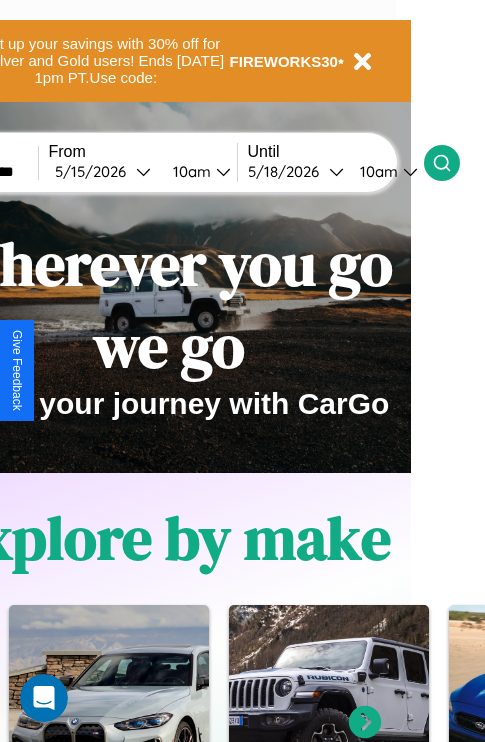 click 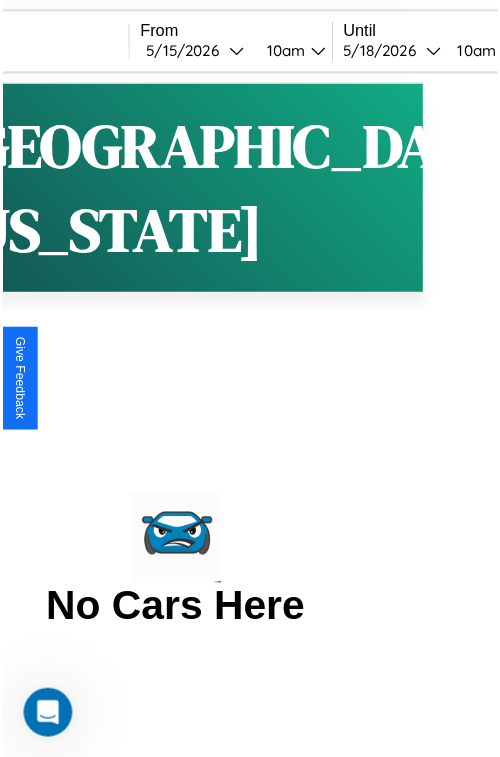 scroll, scrollTop: 0, scrollLeft: 0, axis: both 